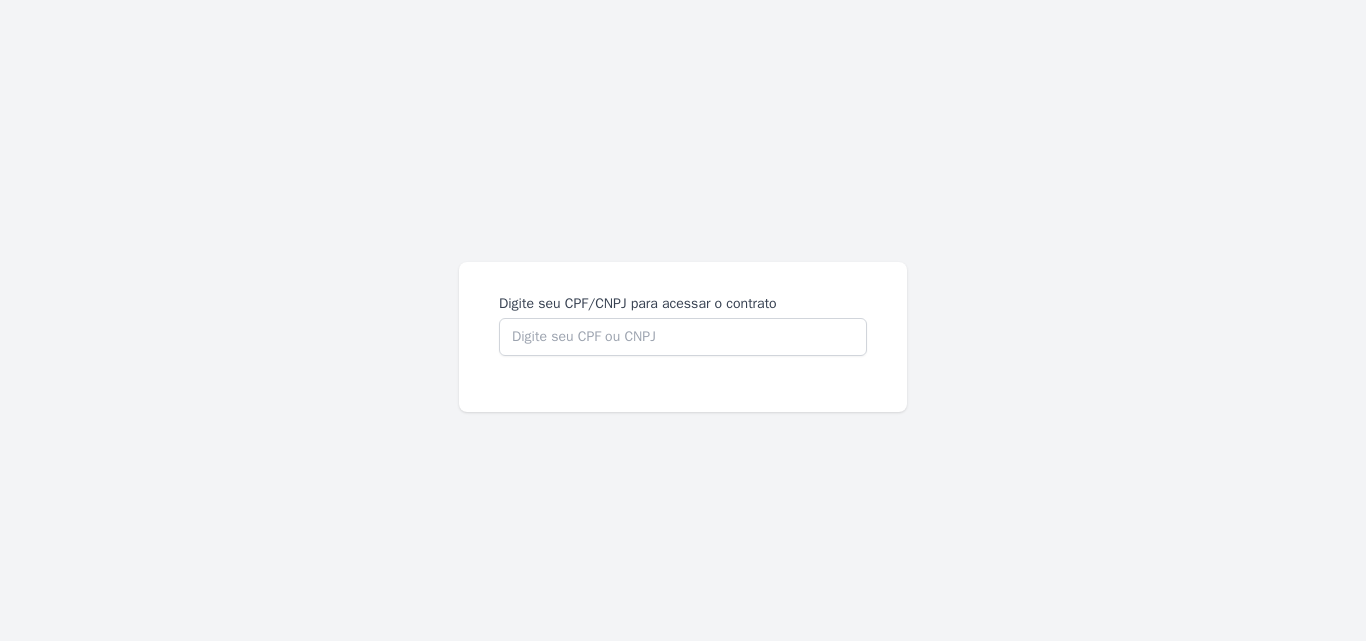 scroll, scrollTop: 0, scrollLeft: 0, axis: both 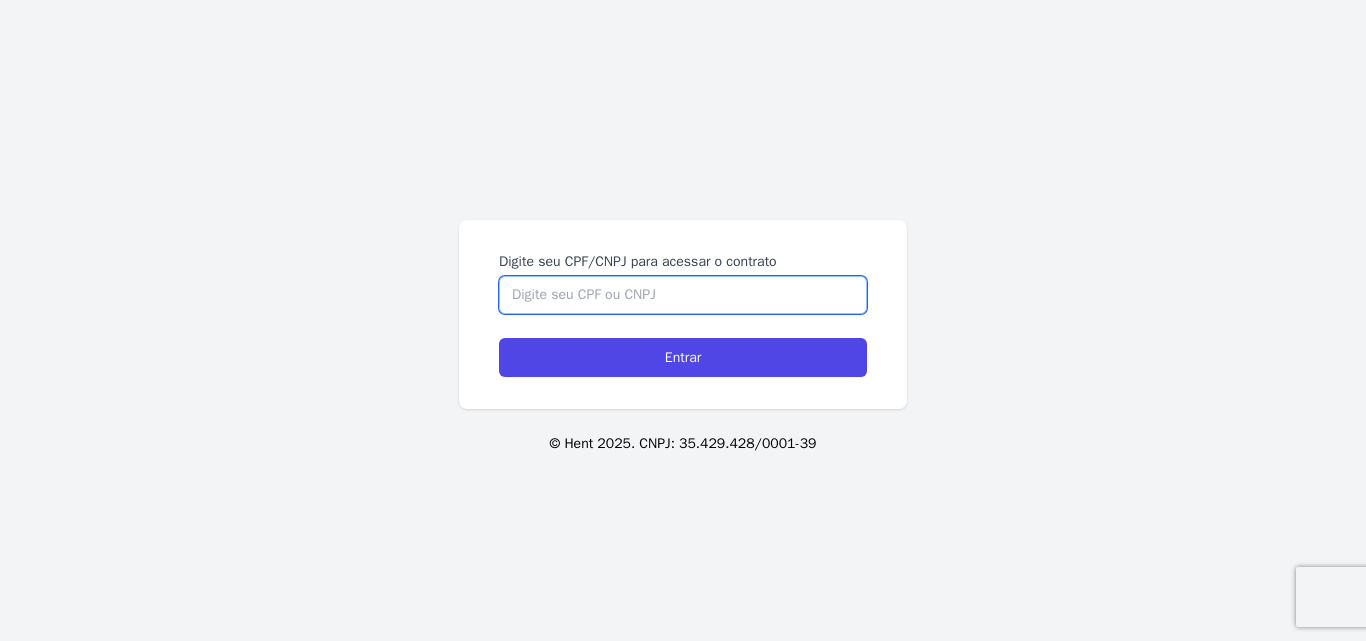 click on "Digite seu CPF/CNPJ para acessar o contrato" at bounding box center [683, 295] 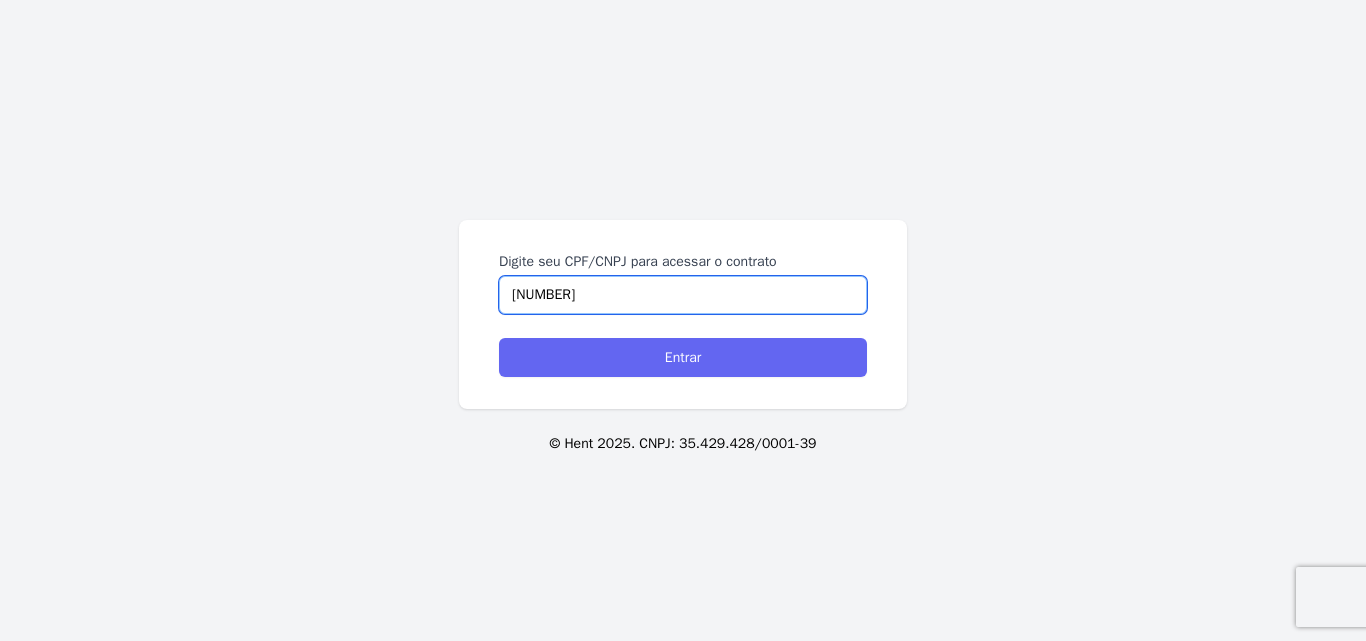 type on "38173172803" 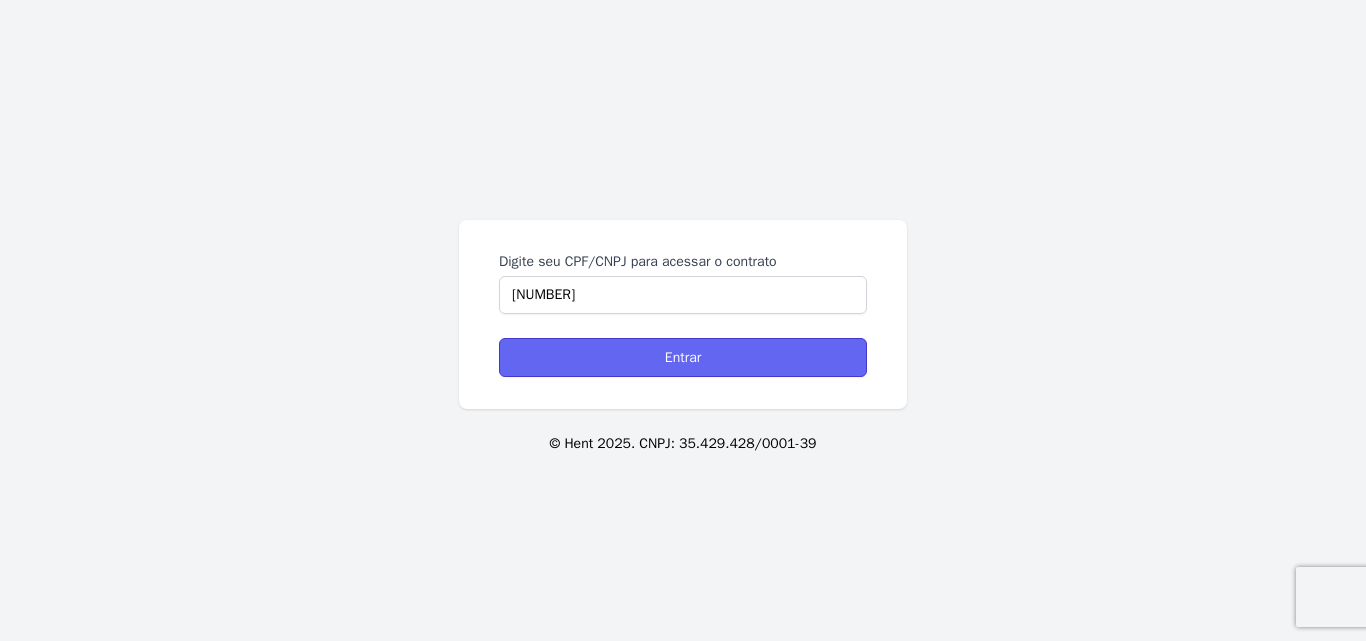 click on "Entrar" at bounding box center (683, 357) 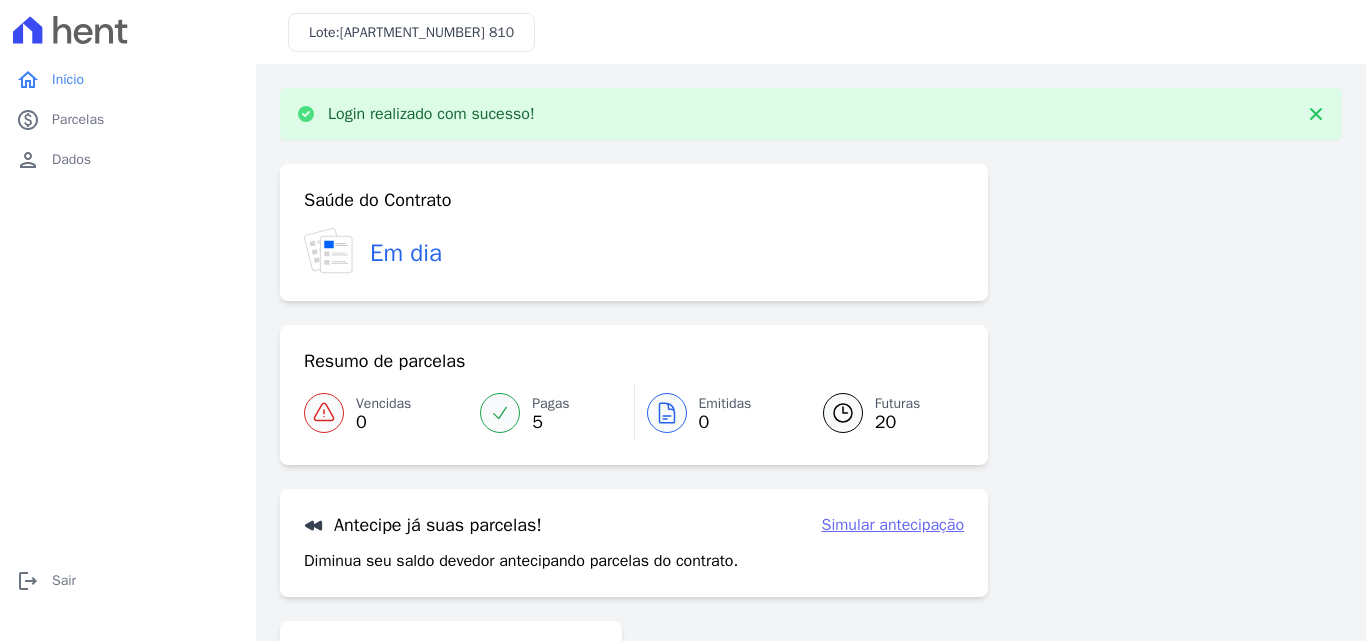 scroll, scrollTop: 0, scrollLeft: 0, axis: both 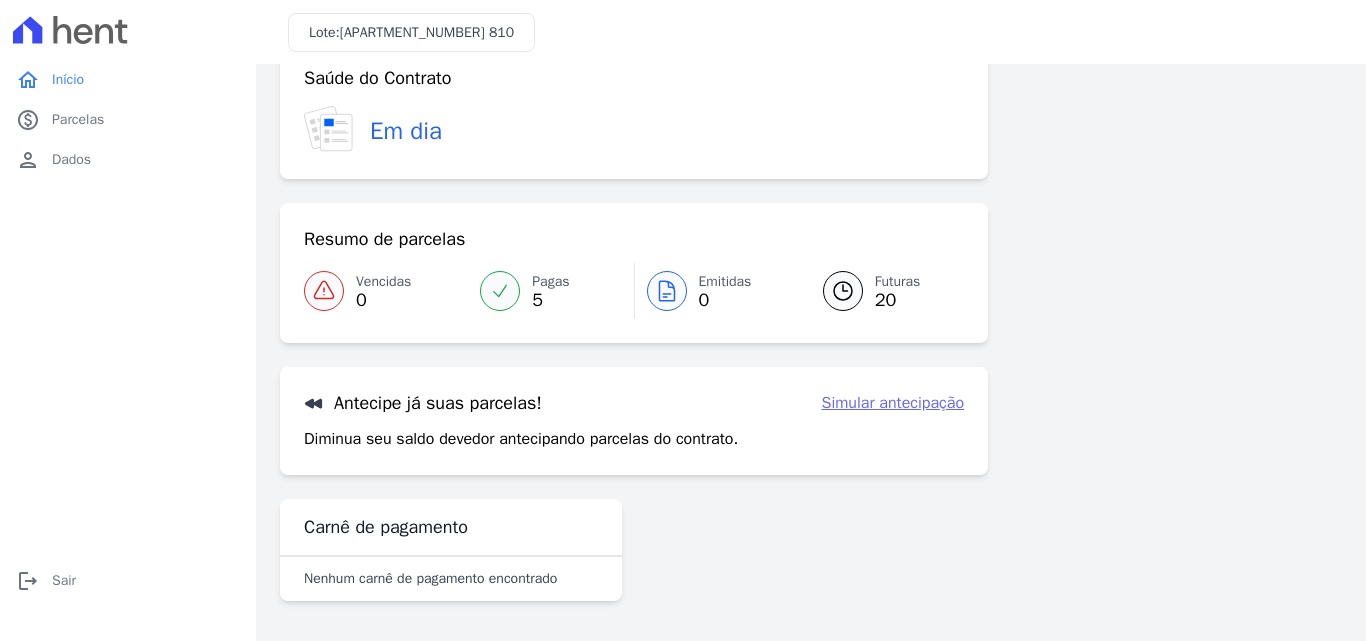 click on "Simular antecipação" at bounding box center [893, 403] 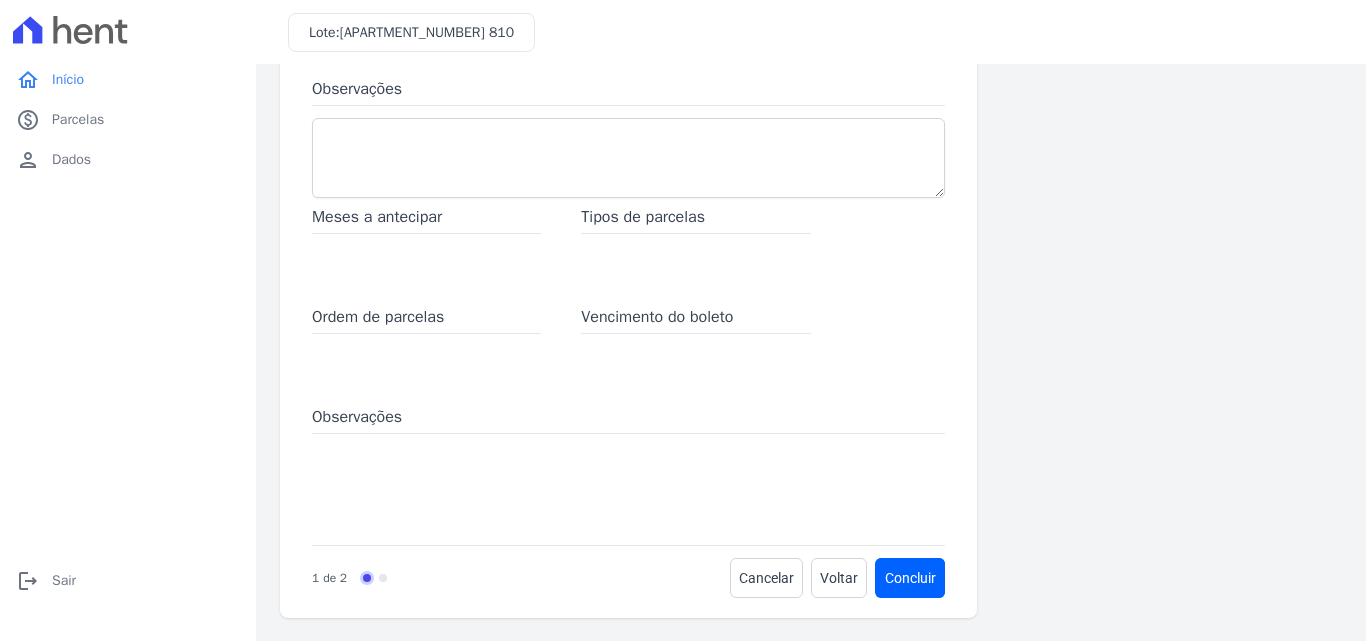 scroll, scrollTop: 310, scrollLeft: 0, axis: vertical 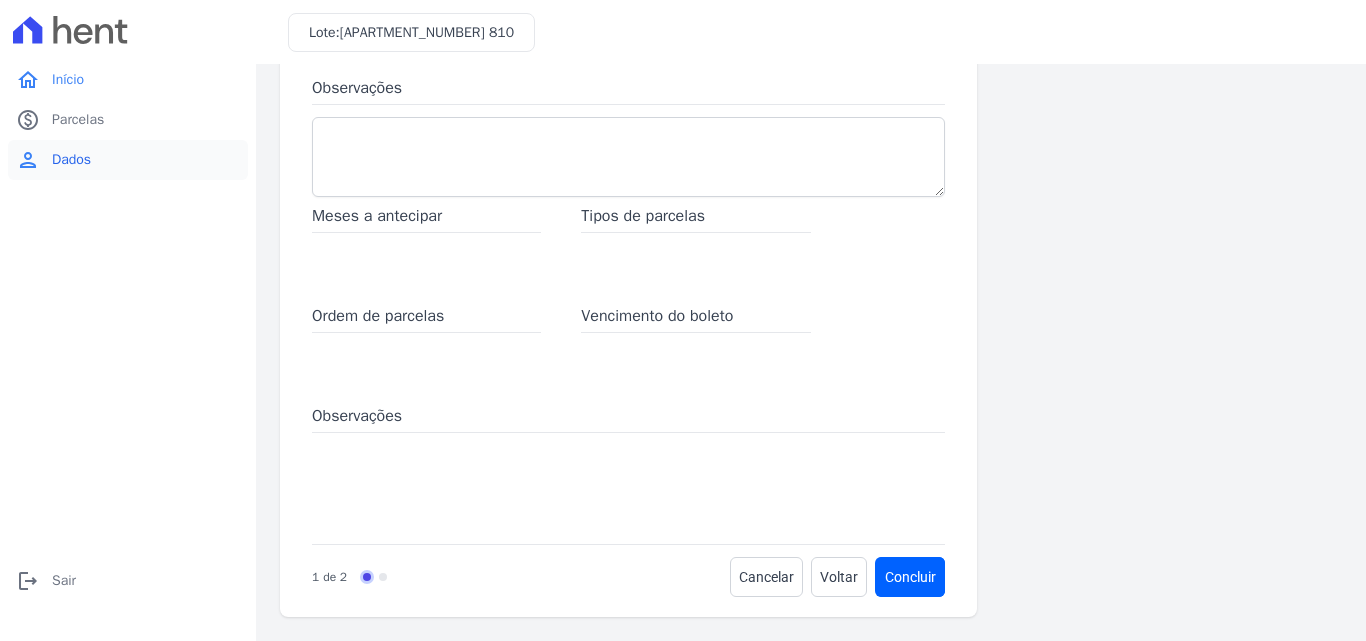 click on "Dados" at bounding box center (71, 160) 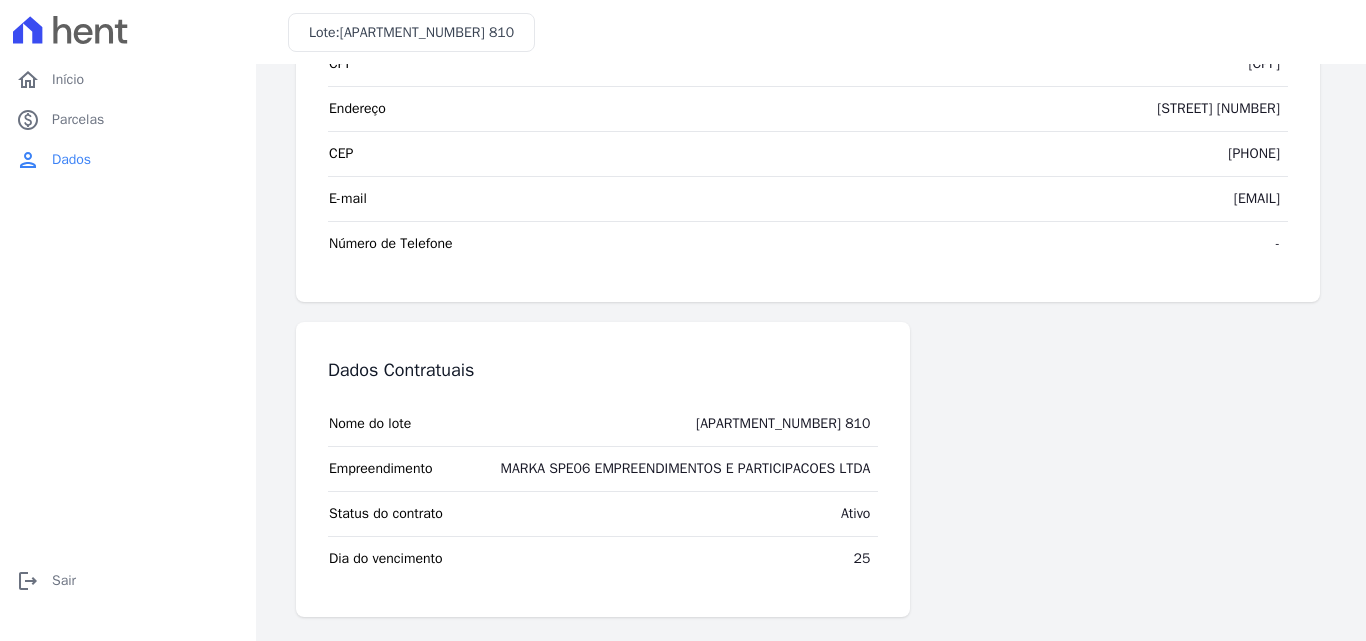 scroll, scrollTop: 0, scrollLeft: 0, axis: both 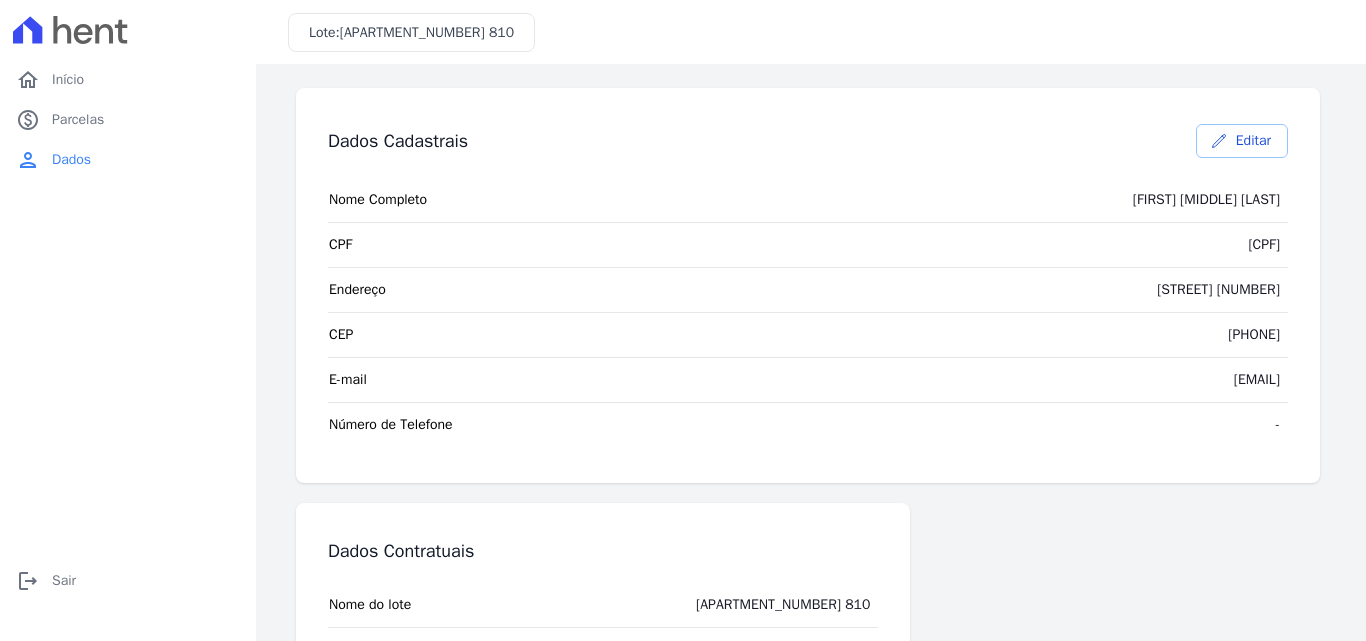 click on "Editar" at bounding box center [1242, 141] 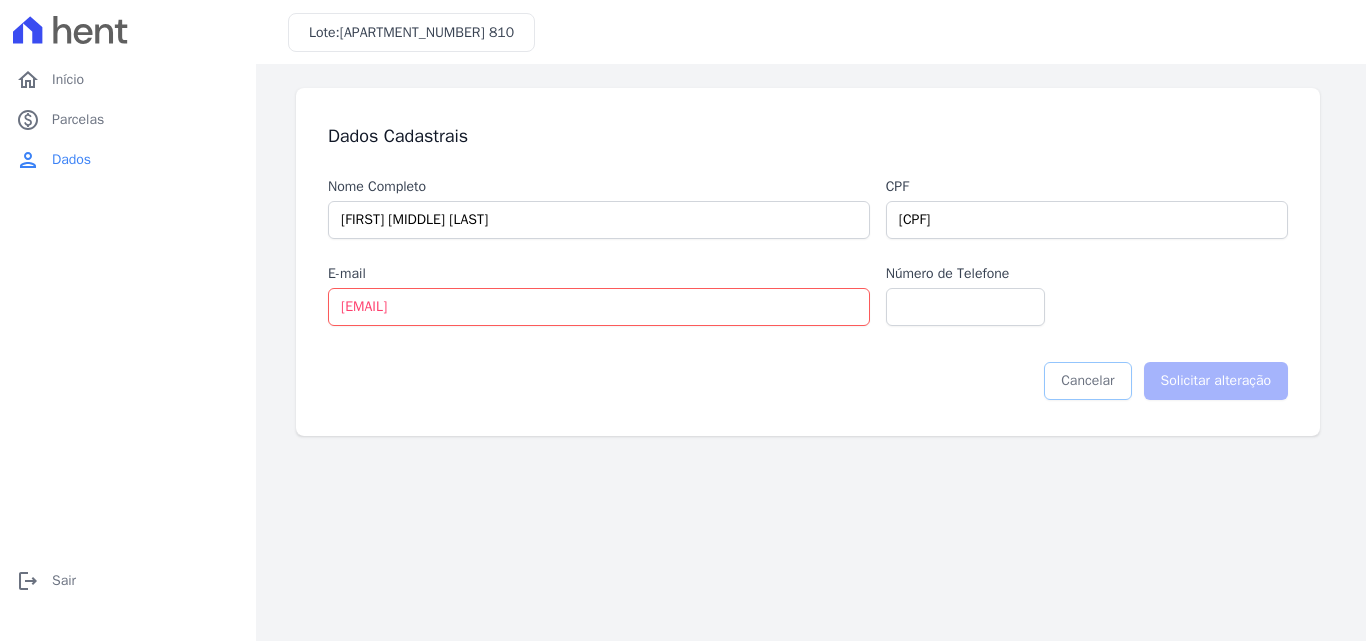 click on "Cancelar" at bounding box center (1087, 381) 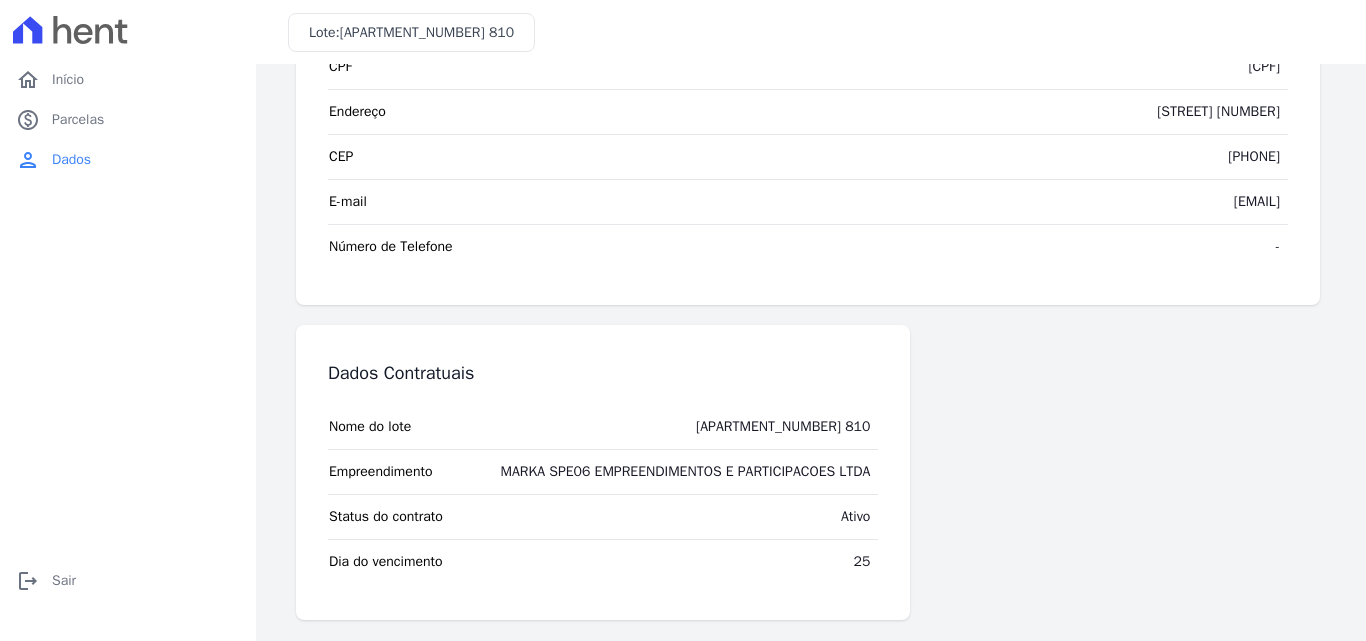 scroll, scrollTop: 181, scrollLeft: 0, axis: vertical 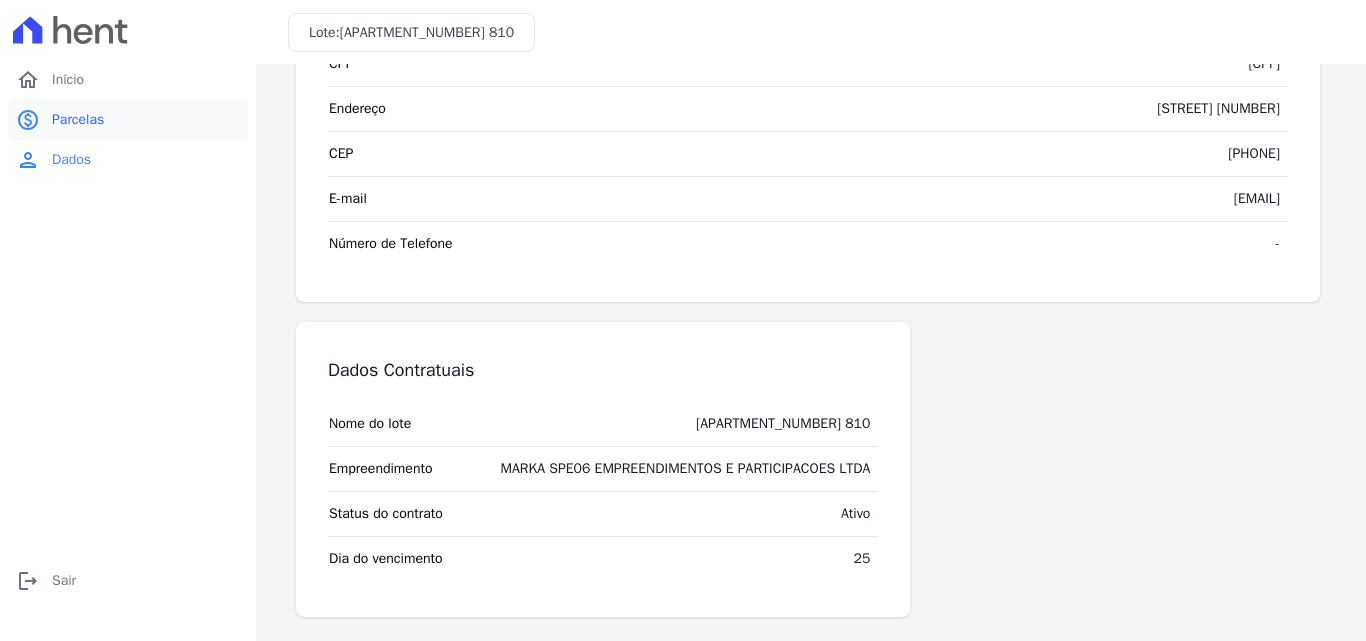 click on "Parcelas" at bounding box center [78, 120] 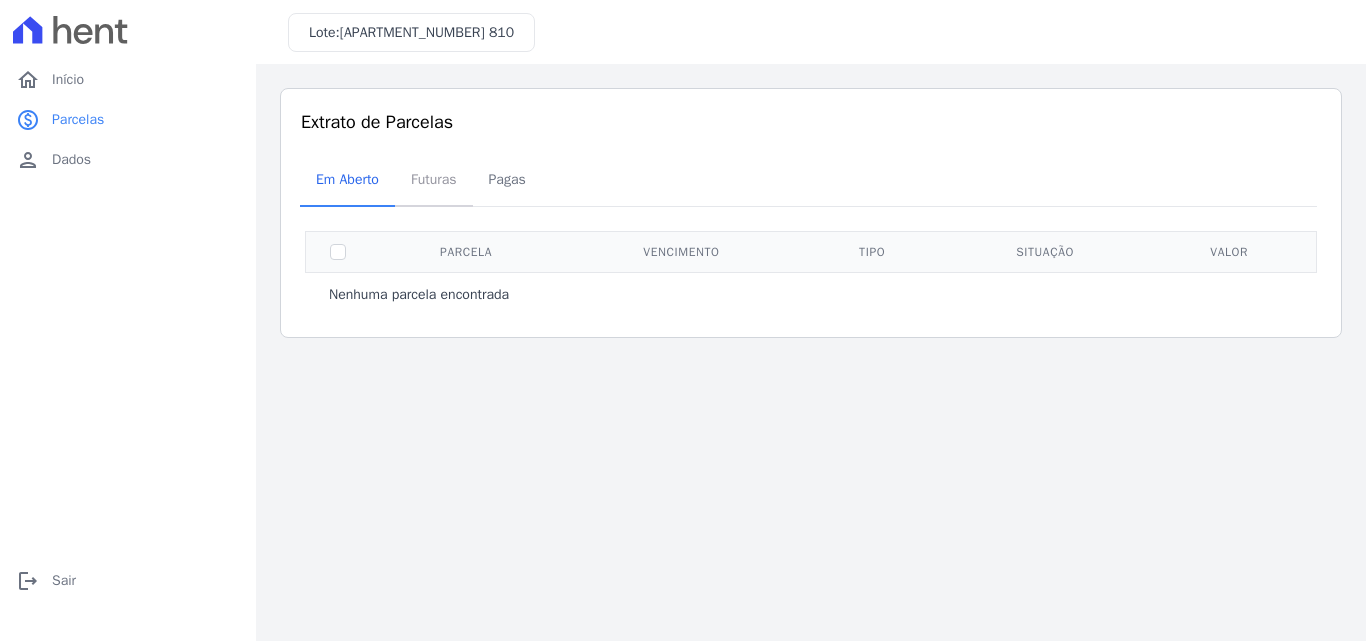 click on "Futuras" at bounding box center [434, 179] 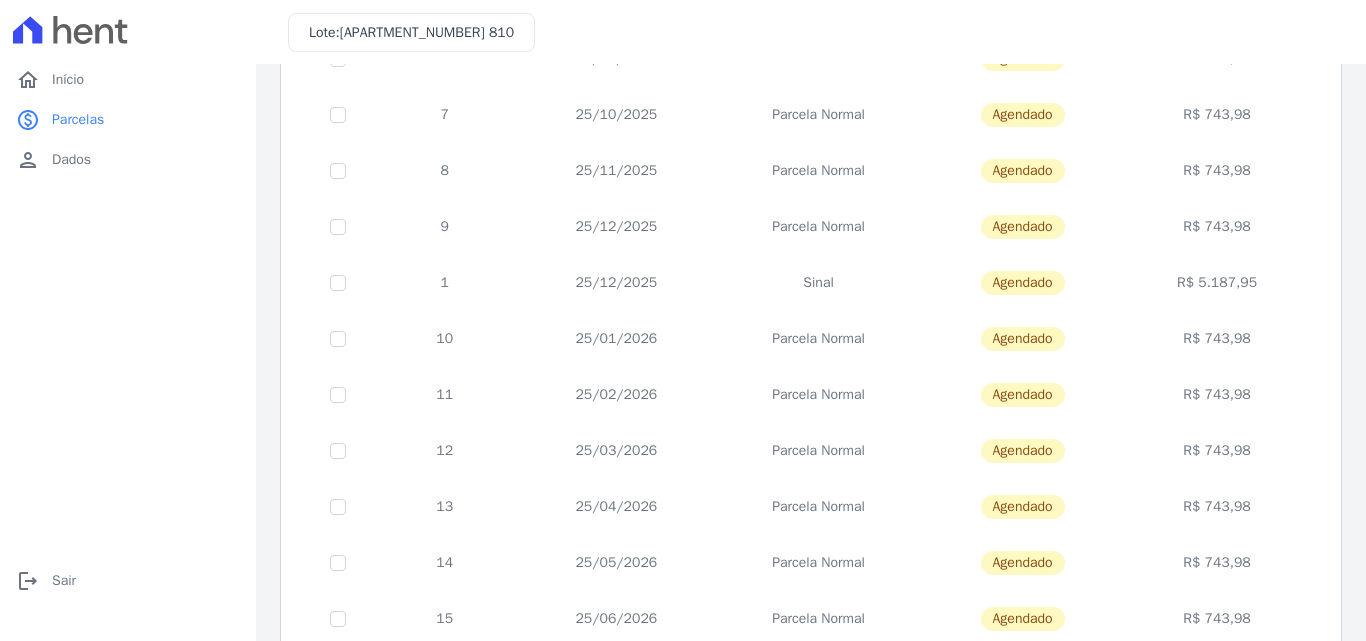 scroll, scrollTop: 0, scrollLeft: 0, axis: both 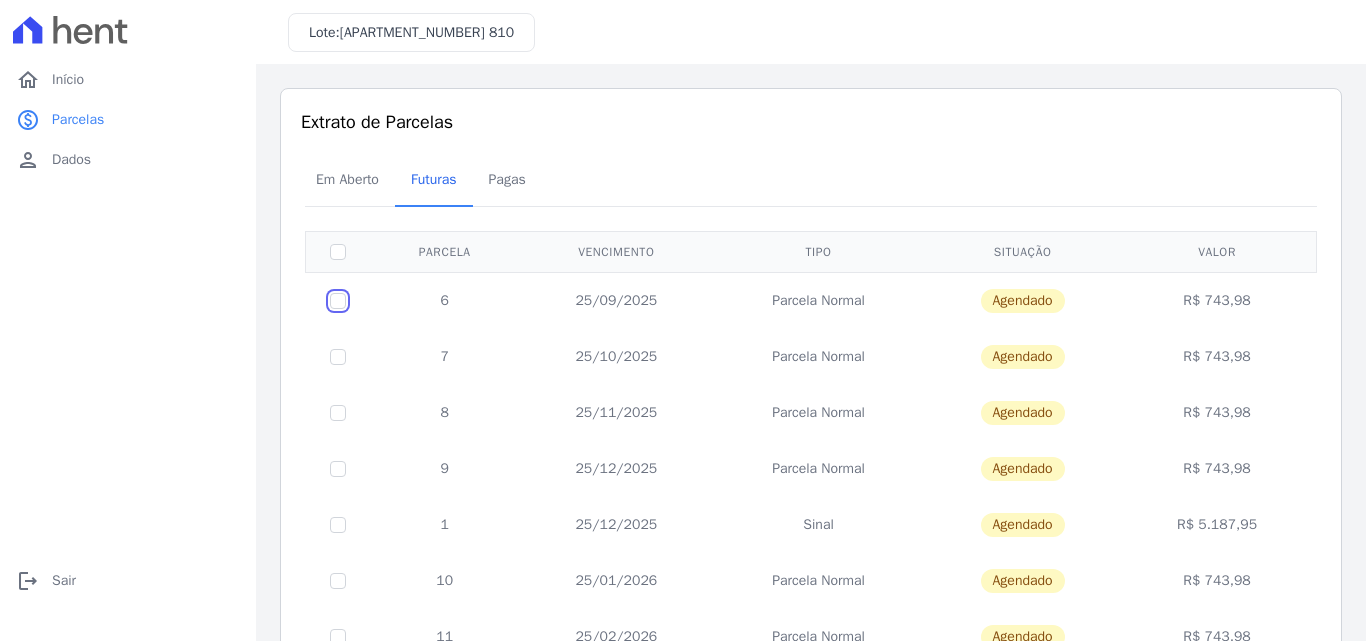 click at bounding box center [338, 301] 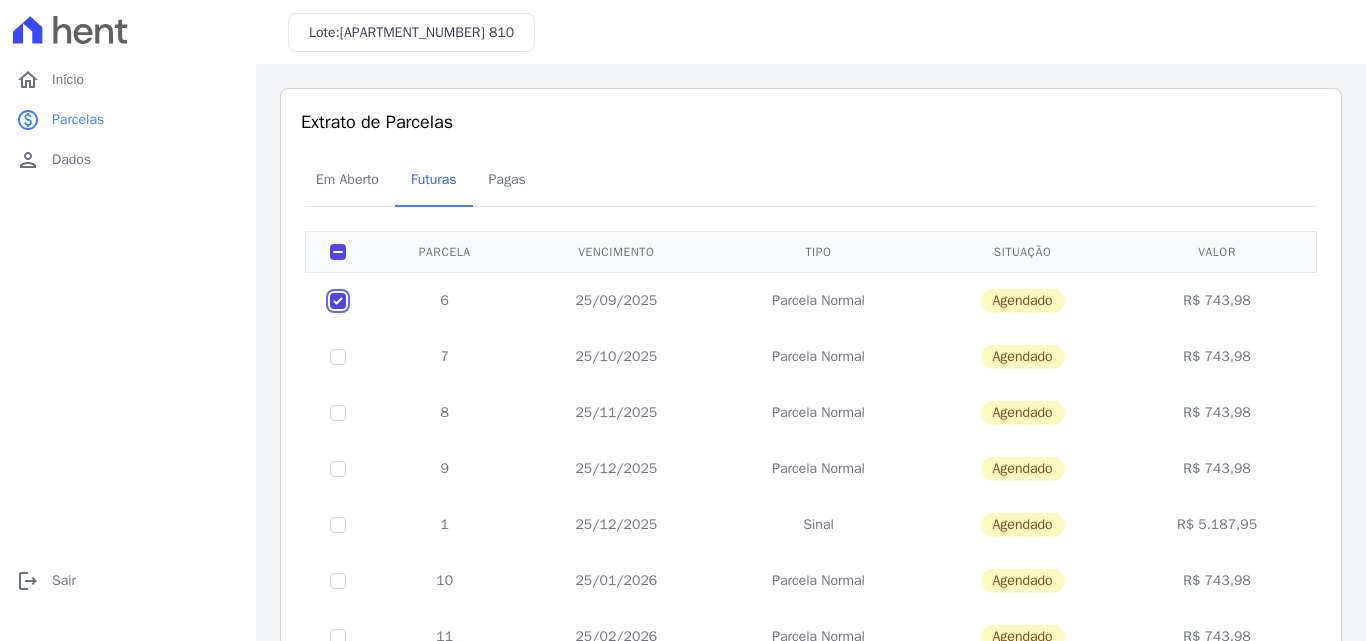 checkbox on "true" 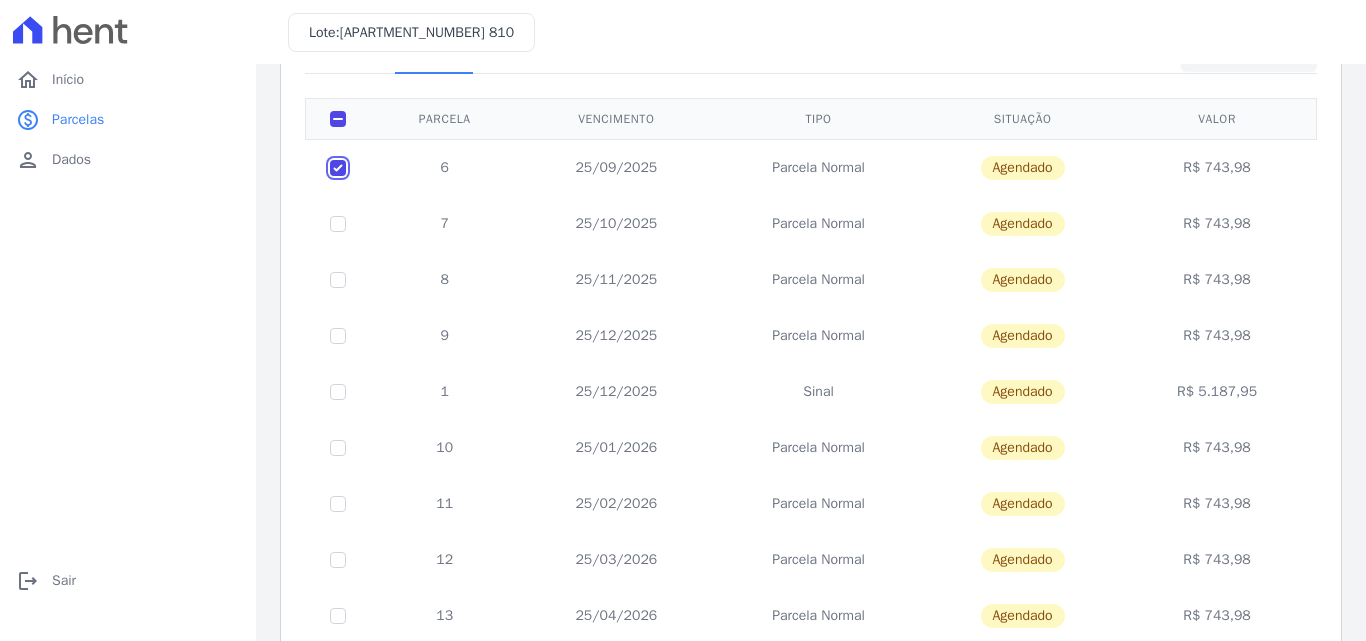 scroll, scrollTop: 0, scrollLeft: 0, axis: both 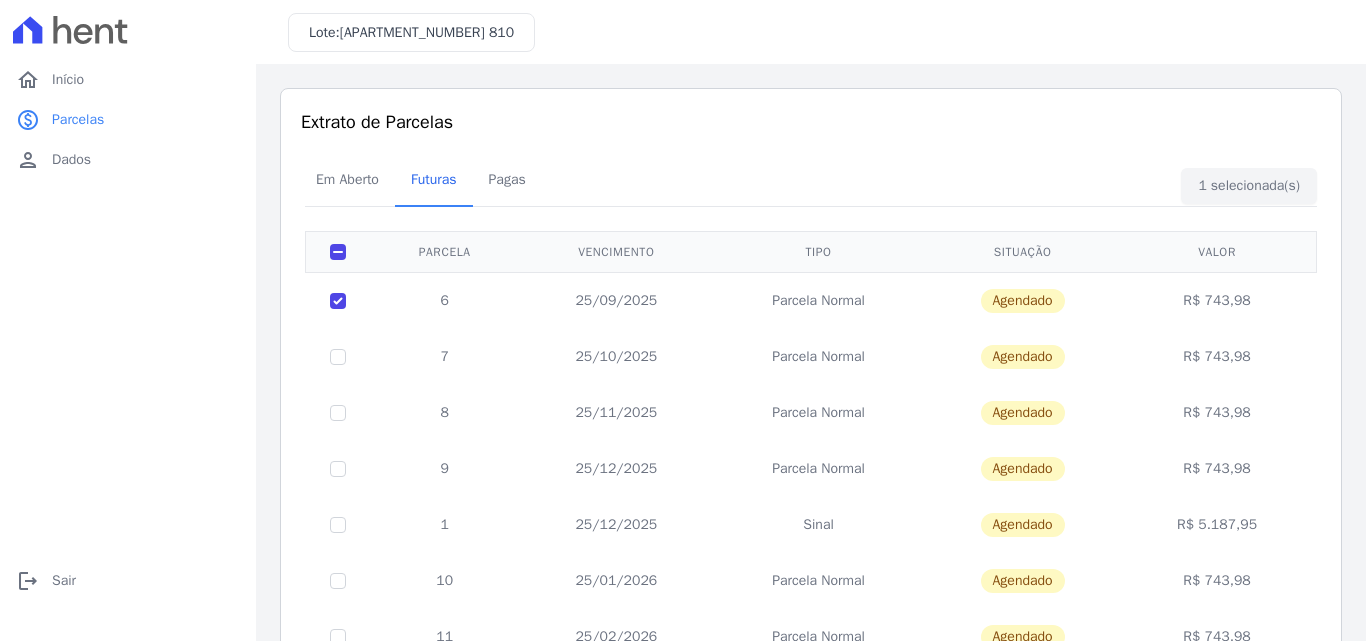 click on "Em Aberto
Futuras
Pagas" at bounding box center [811, 180] 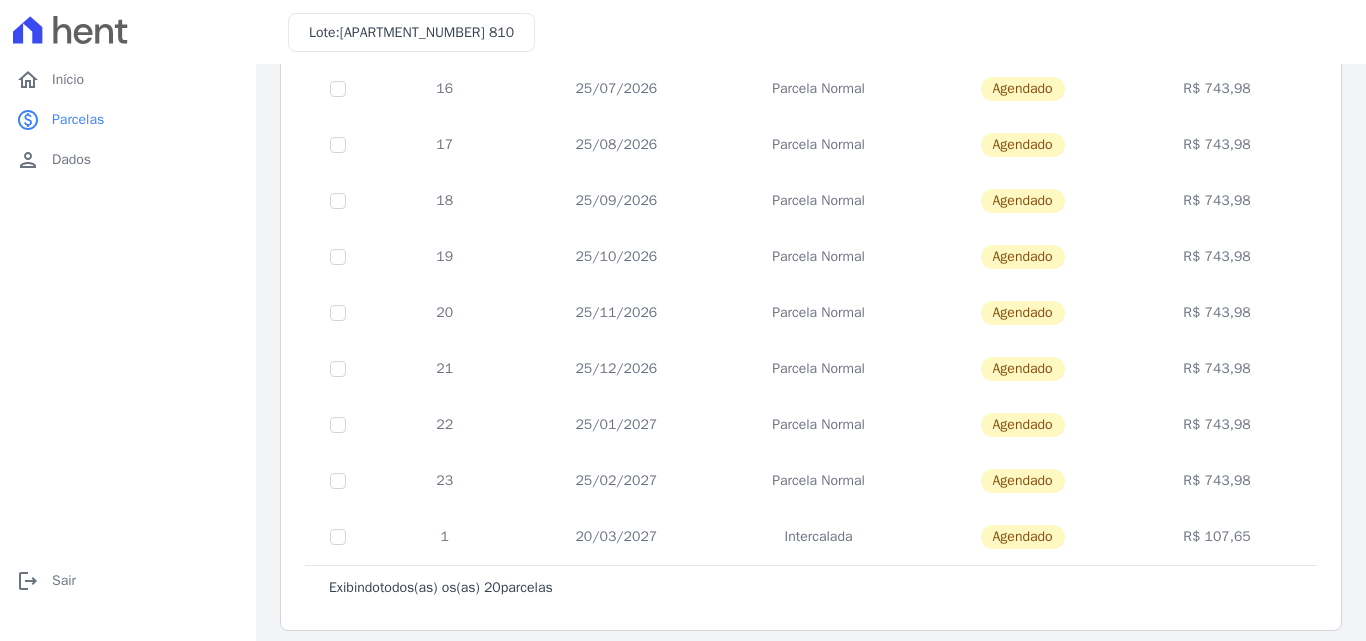 scroll, scrollTop: 842, scrollLeft: 0, axis: vertical 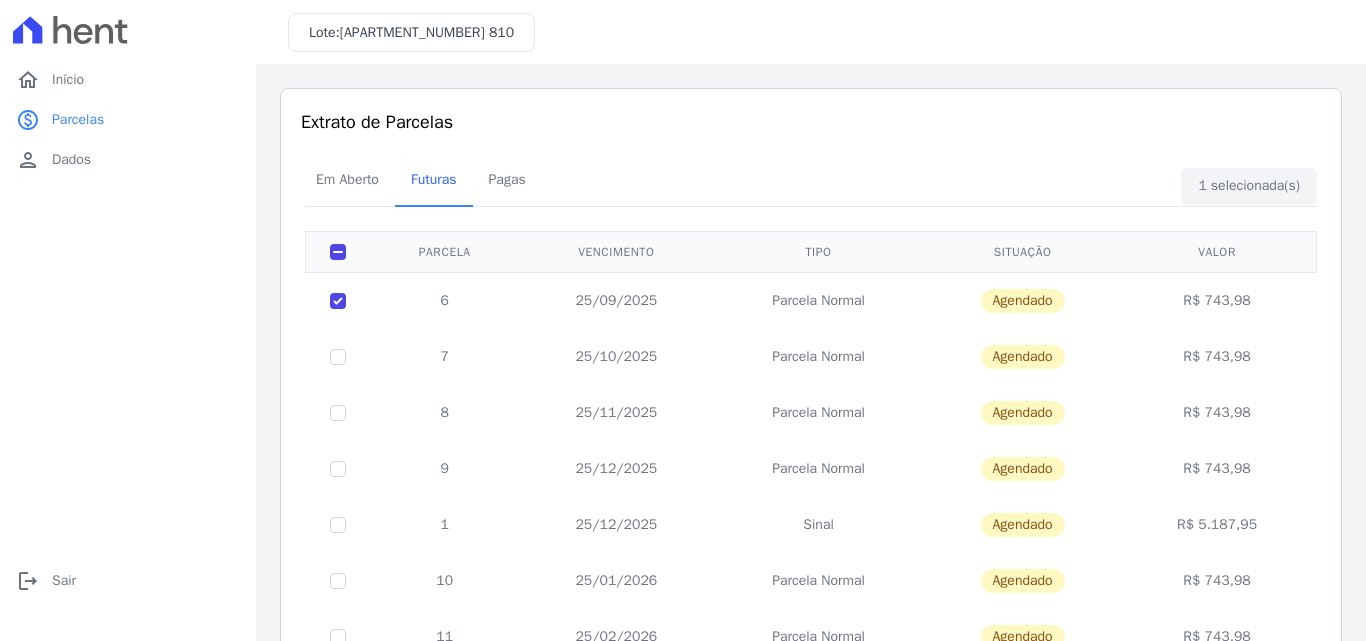 click on "25/09/2025" at bounding box center [616, 300] 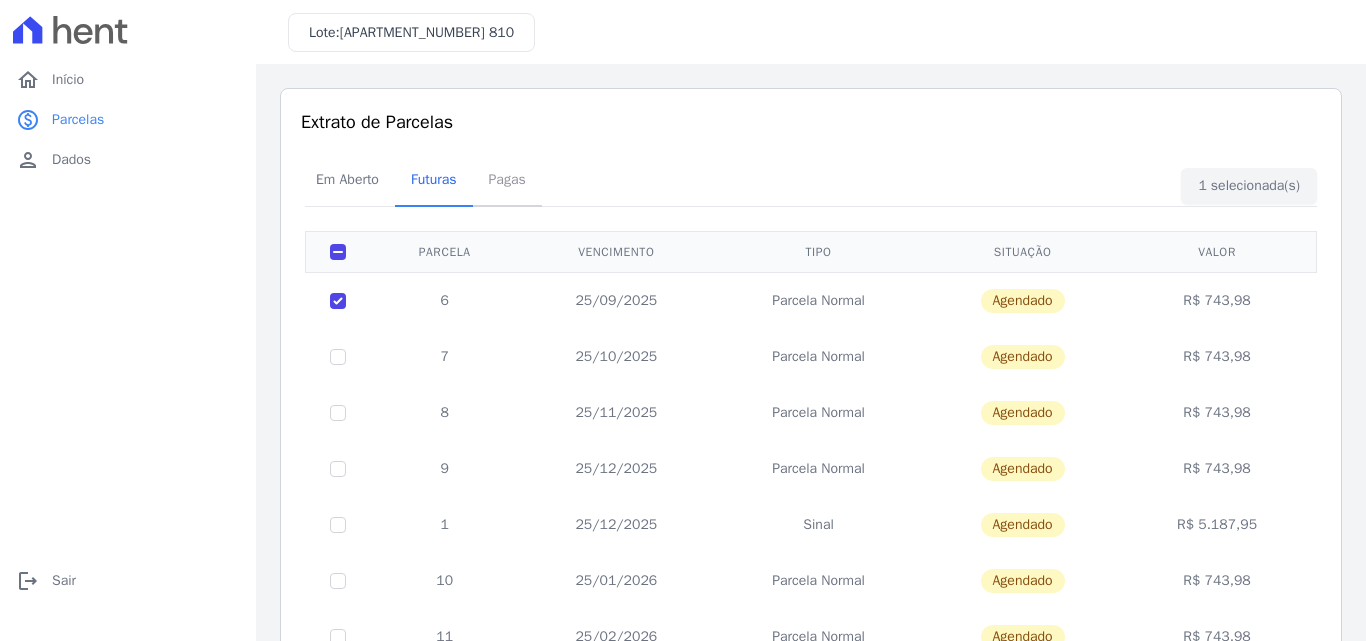 click on "Pagas" at bounding box center (507, 179) 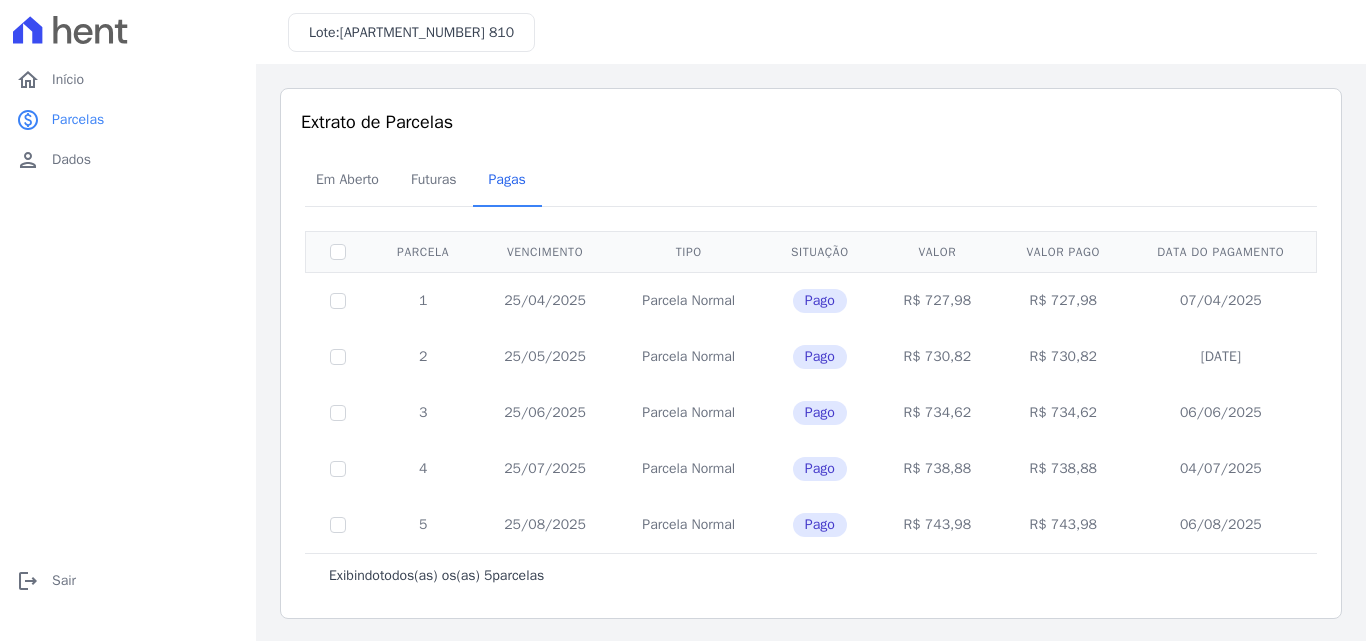 scroll, scrollTop: 2, scrollLeft: 0, axis: vertical 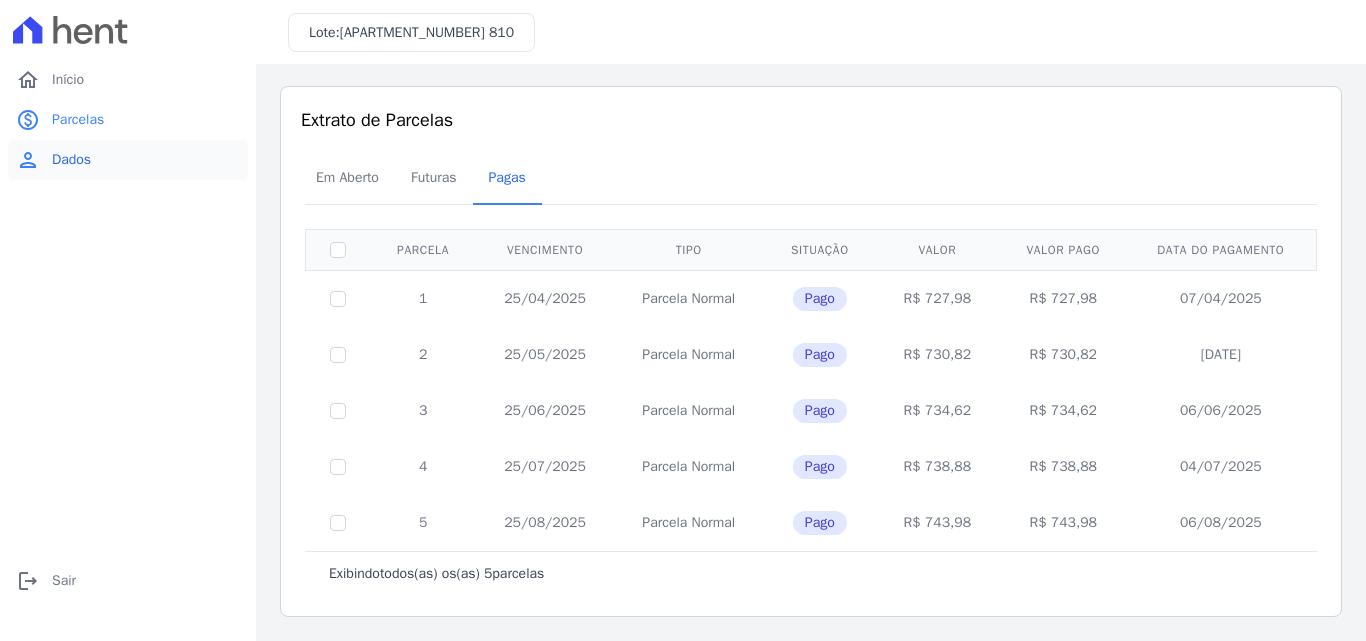 click on "person Dados" at bounding box center [128, 160] 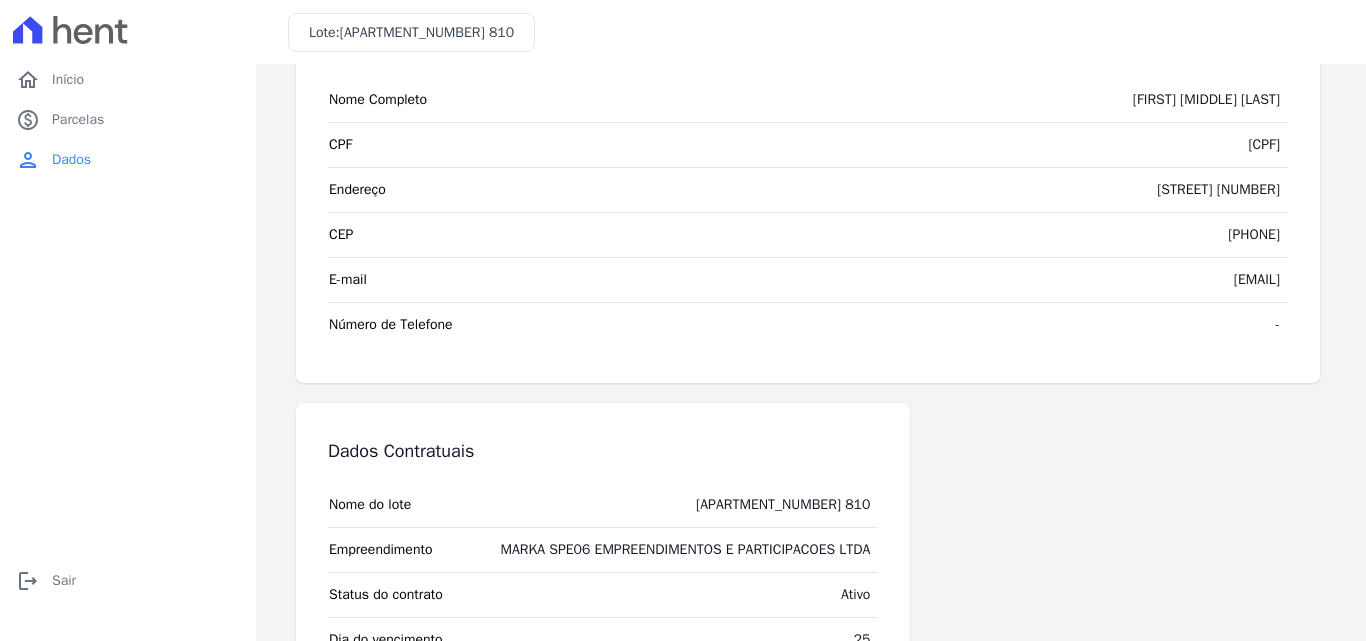 scroll, scrollTop: 0, scrollLeft: 0, axis: both 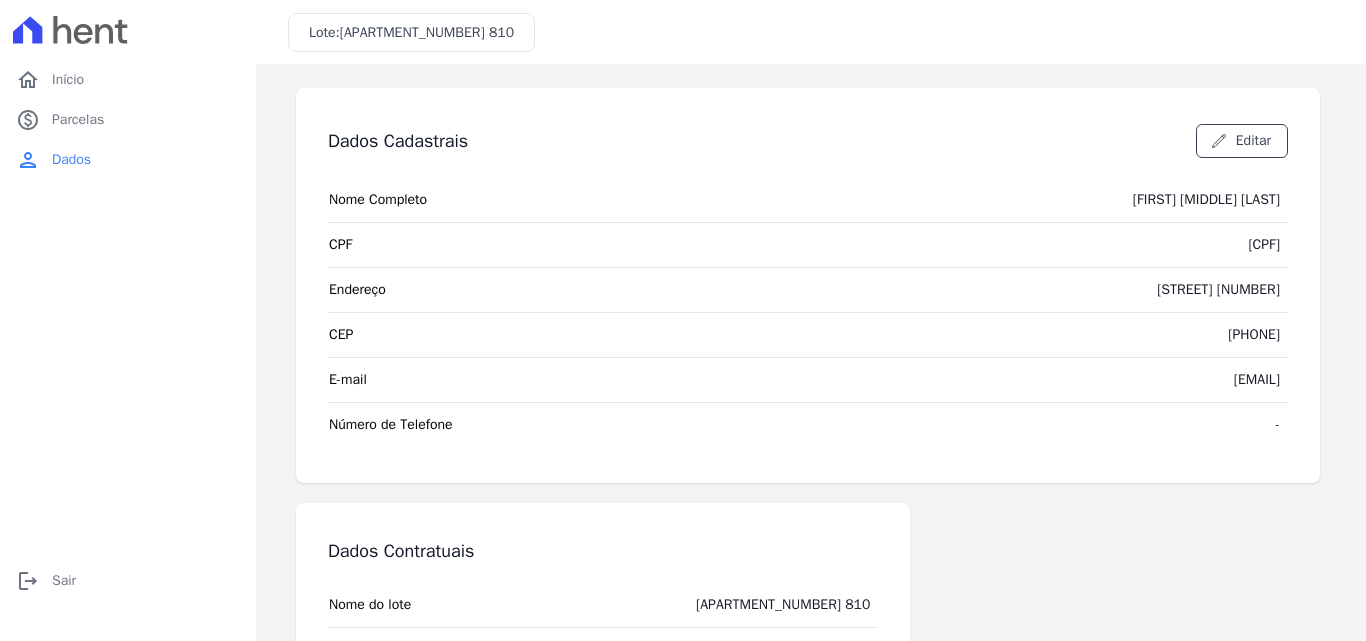 click 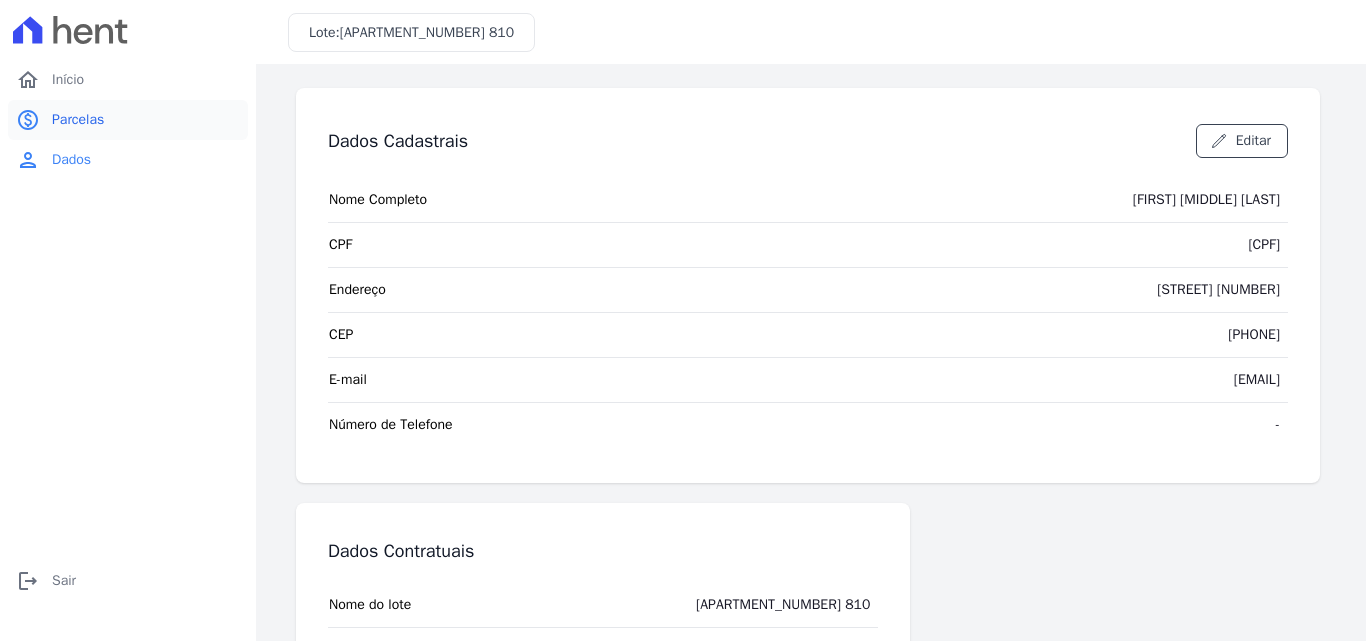 click on "Parcelas" at bounding box center [78, 120] 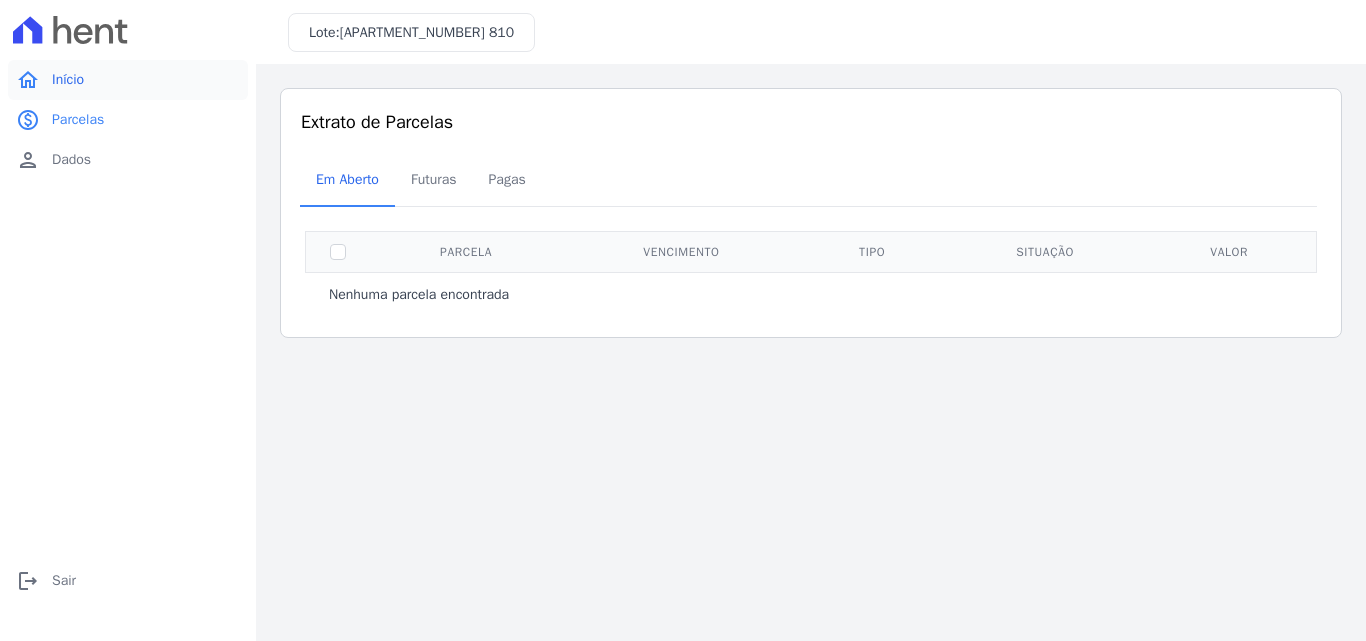 click on "Início" at bounding box center [68, 80] 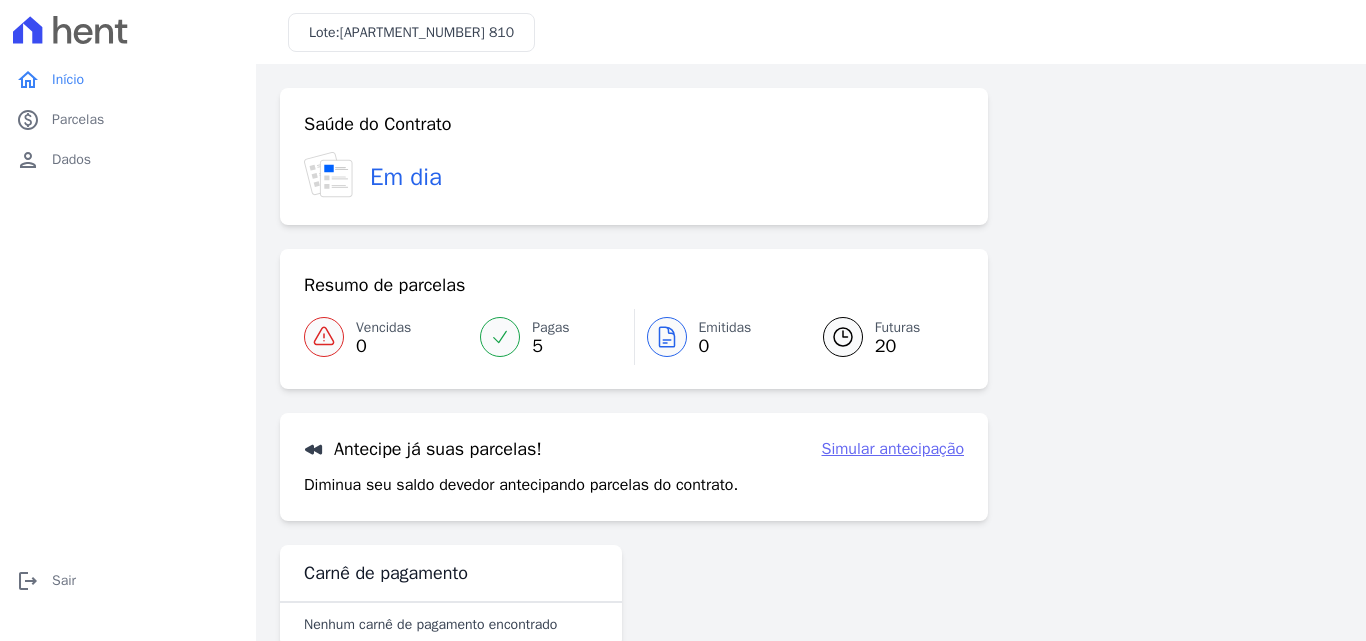 scroll, scrollTop: 46, scrollLeft: 0, axis: vertical 